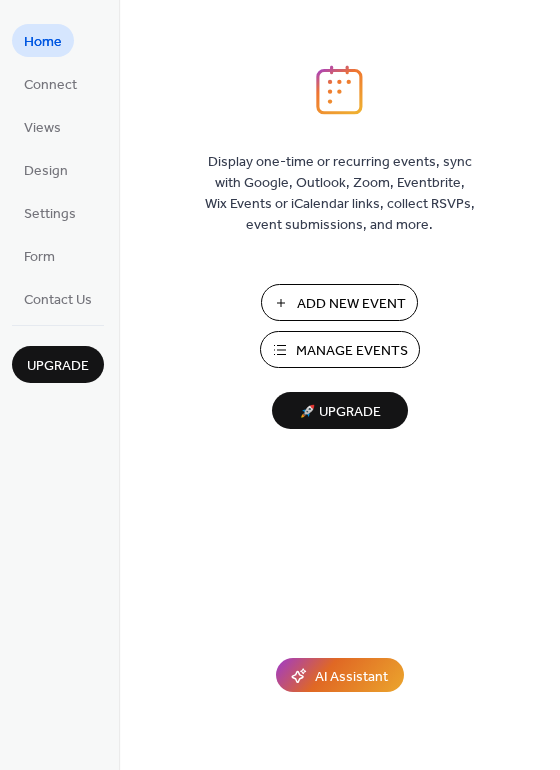 scroll, scrollTop: 0, scrollLeft: 0, axis: both 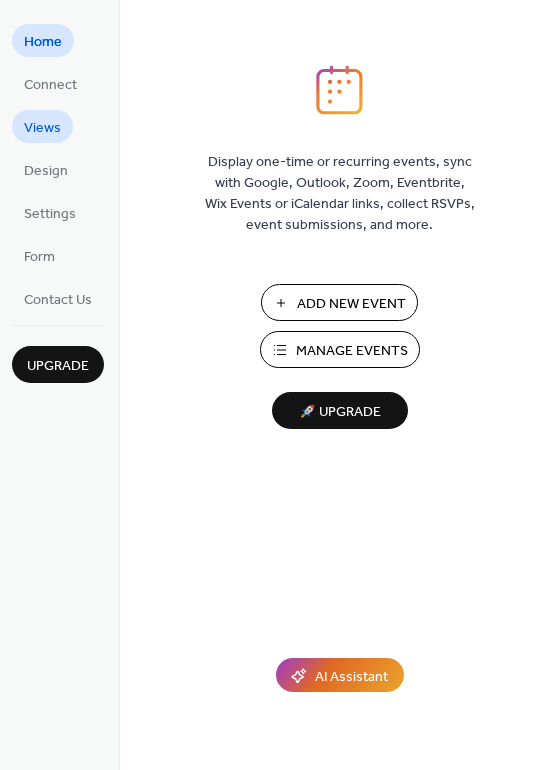 click on "Views" at bounding box center (42, 128) 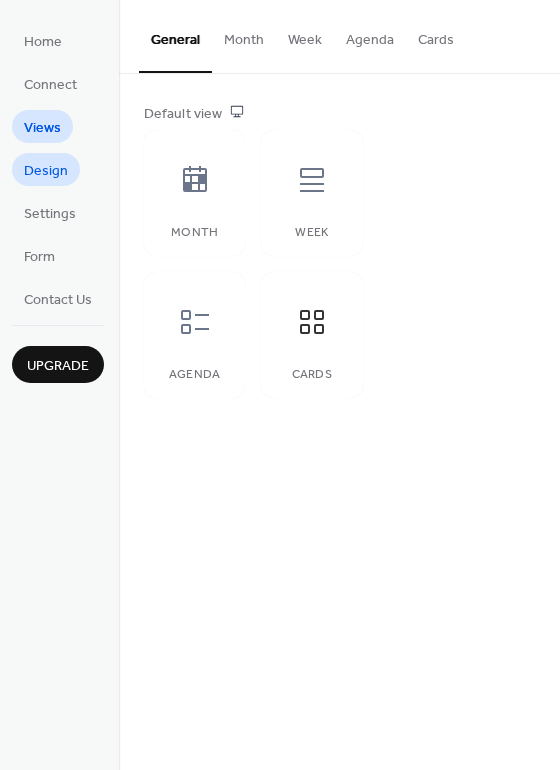 click on "Design" at bounding box center [46, 171] 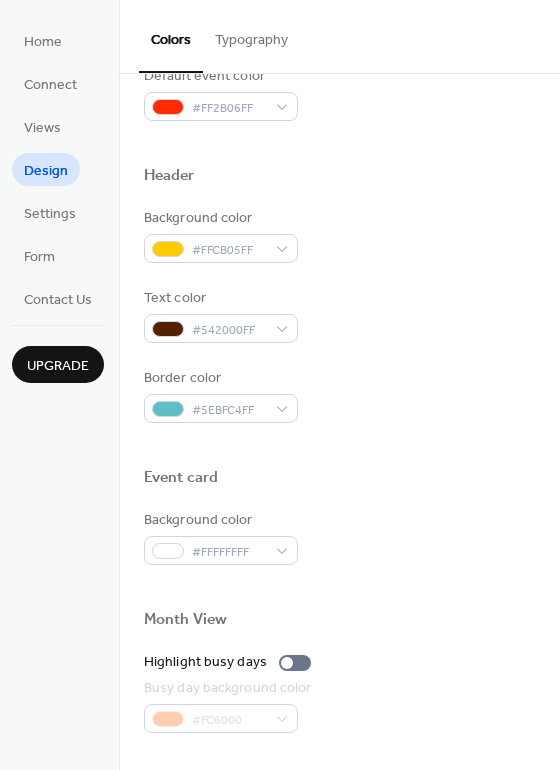 scroll, scrollTop: 856, scrollLeft: 0, axis: vertical 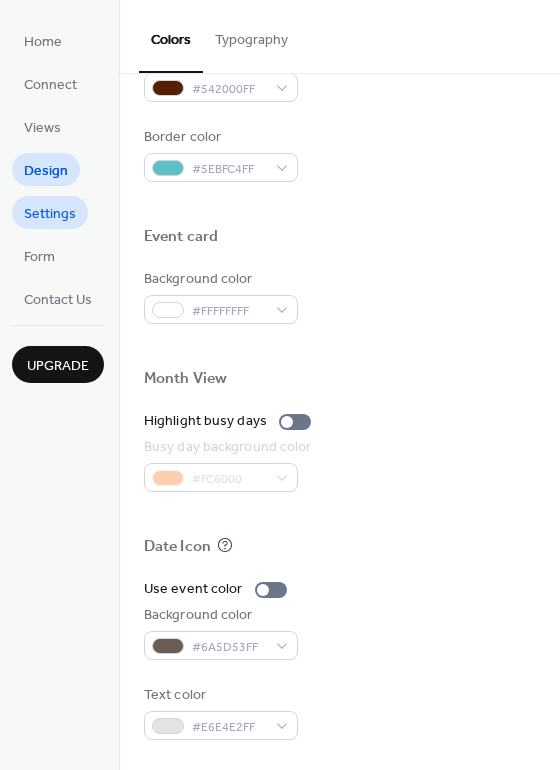 click on "Settings" at bounding box center (50, 214) 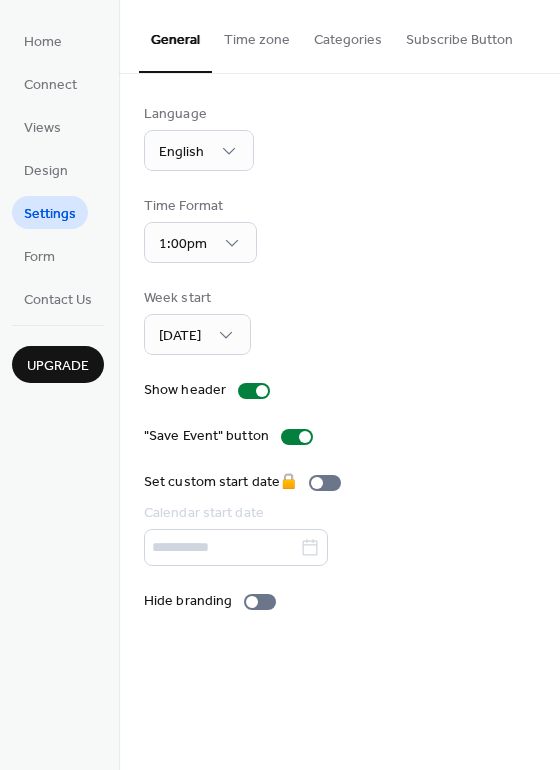 click on "Time zone" at bounding box center (257, 35) 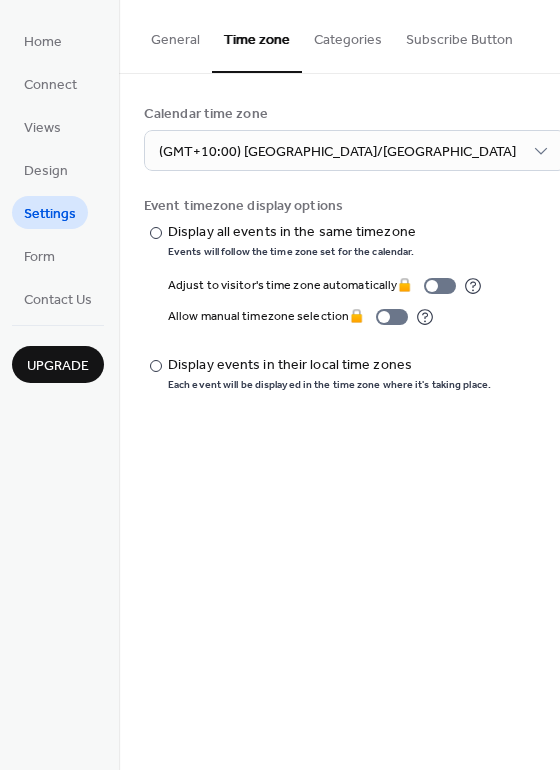 click on "Categories" at bounding box center [348, 35] 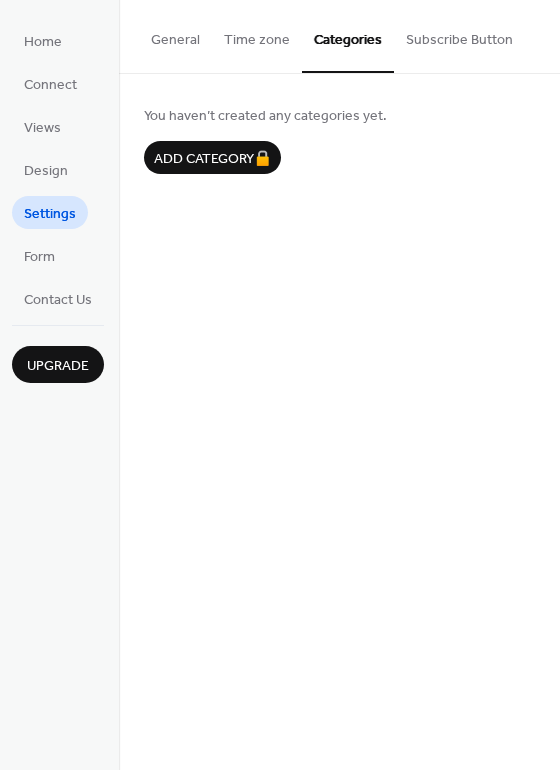 click on "Subscribe Button" at bounding box center (459, 35) 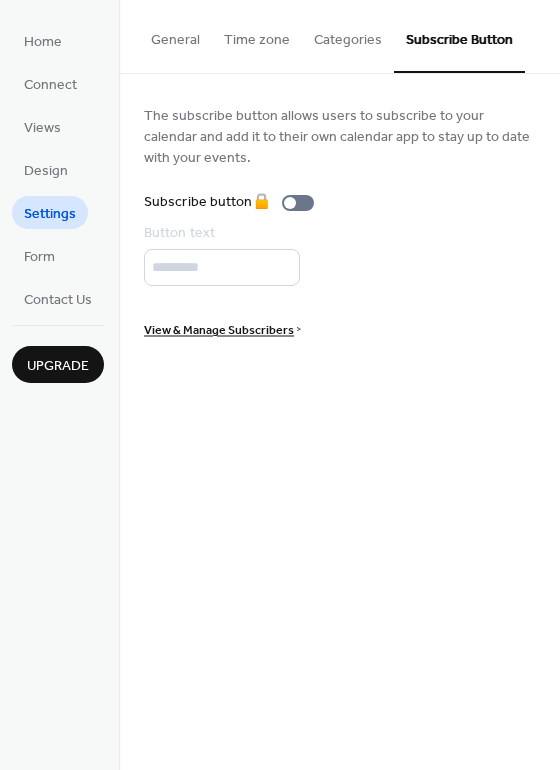 click on "General" at bounding box center [175, 35] 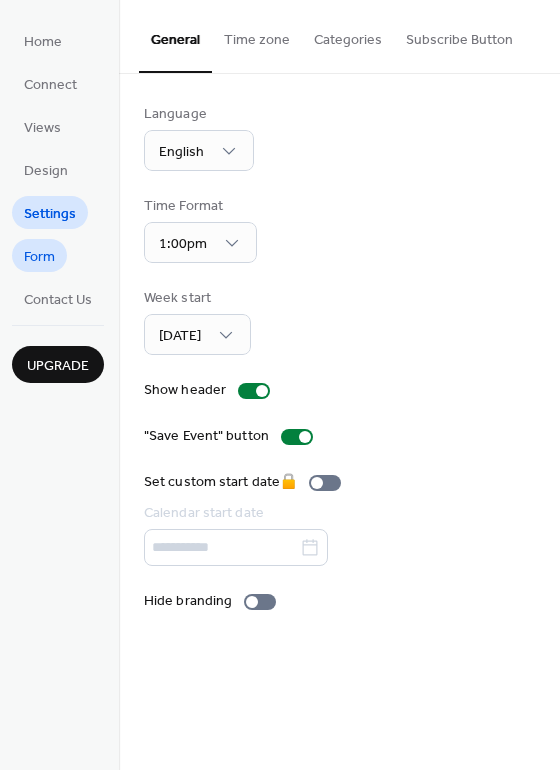 click on "Form" at bounding box center [39, 257] 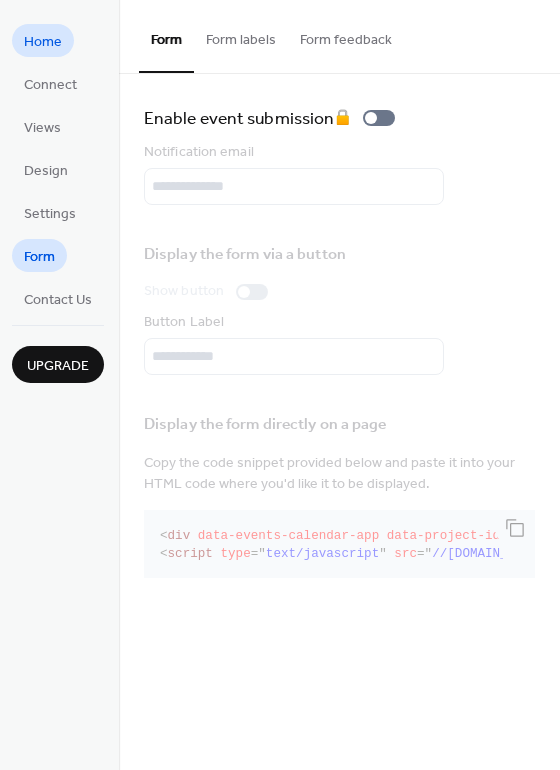 click on "Home" at bounding box center (43, 42) 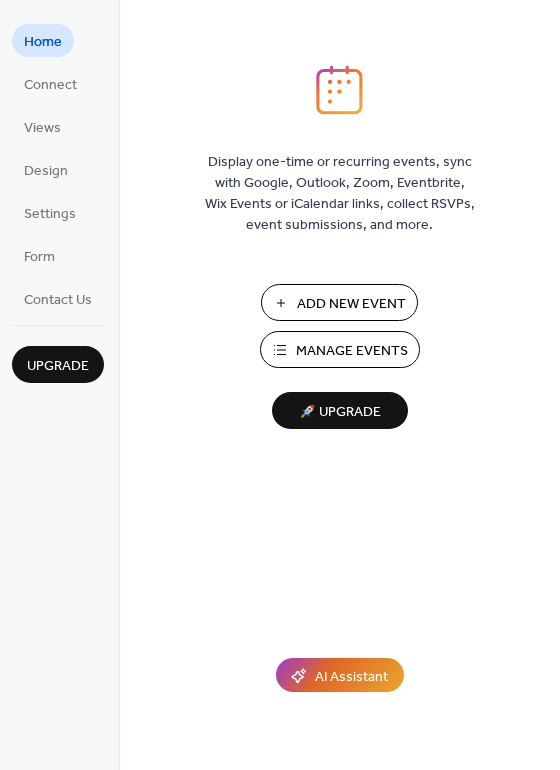 click on "Manage Events" at bounding box center (352, 351) 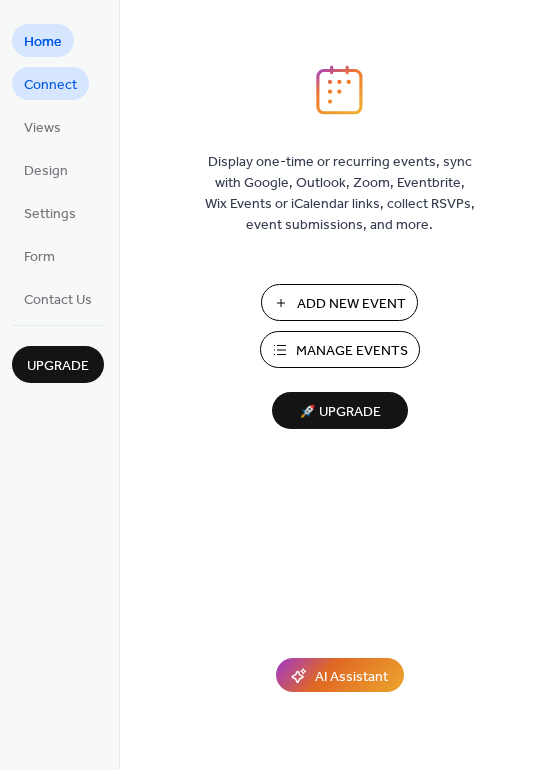 click on "Connect" at bounding box center [50, 85] 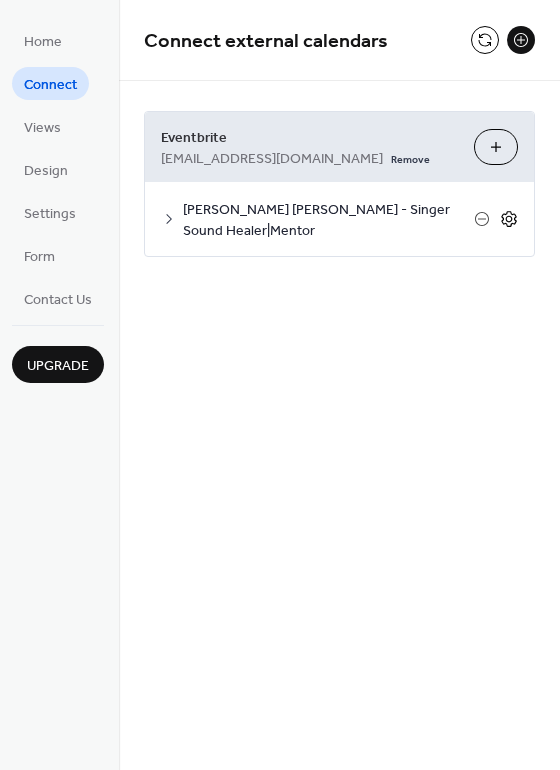 click 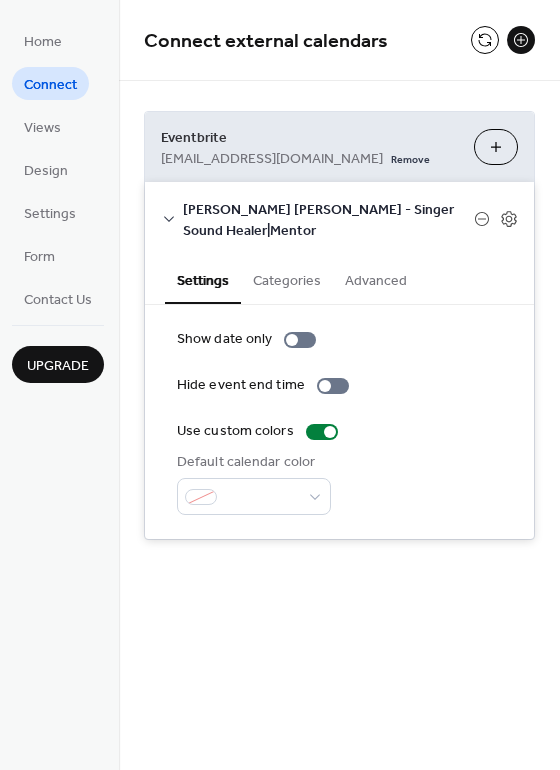 click on "Categories" at bounding box center (287, 279) 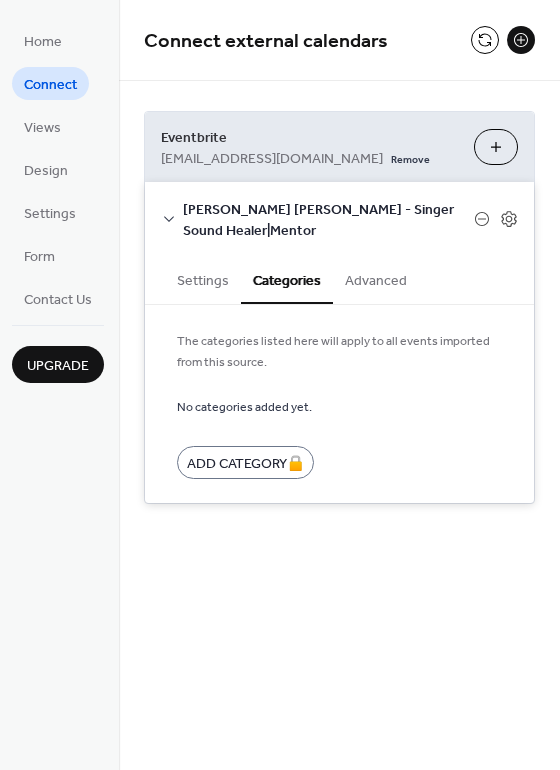 click on "Advanced" at bounding box center (376, 279) 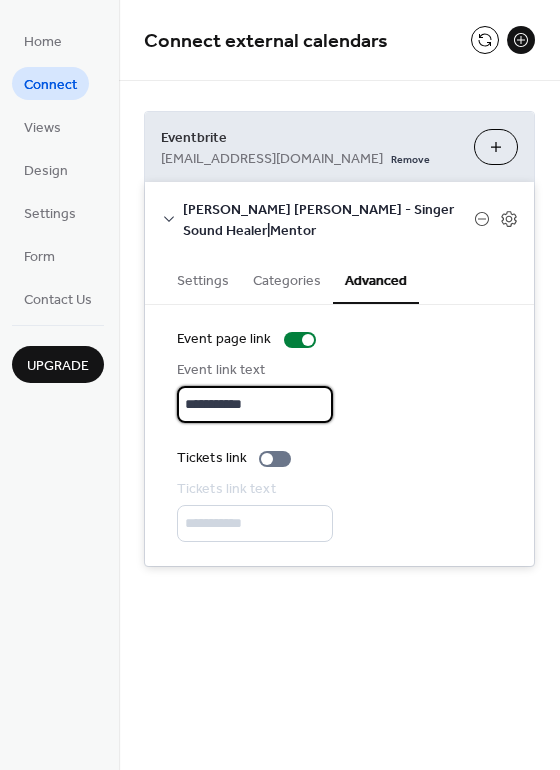 drag, startPoint x: 211, startPoint y: 387, endPoint x: 171, endPoint y: 387, distance: 40 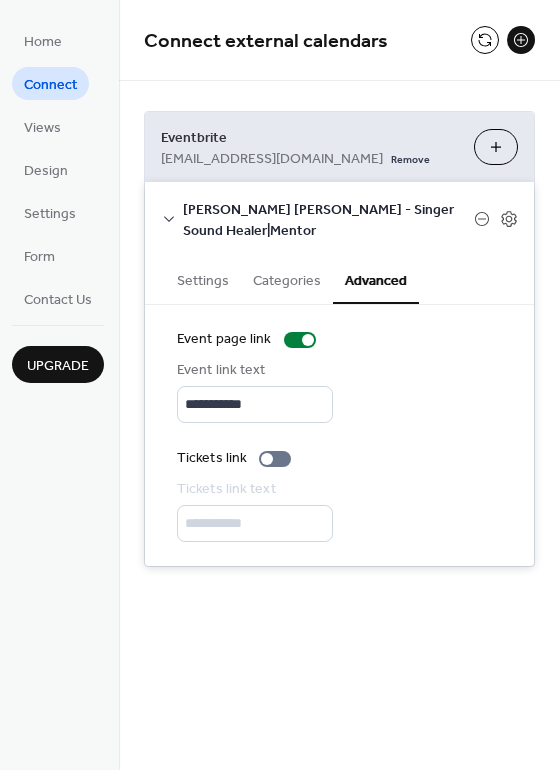 click on "Settings" at bounding box center [203, 279] 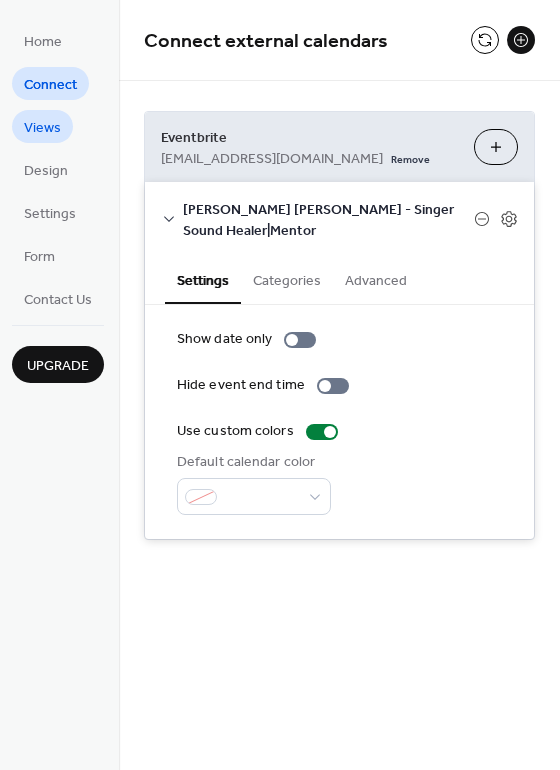 click on "Views" at bounding box center [42, 128] 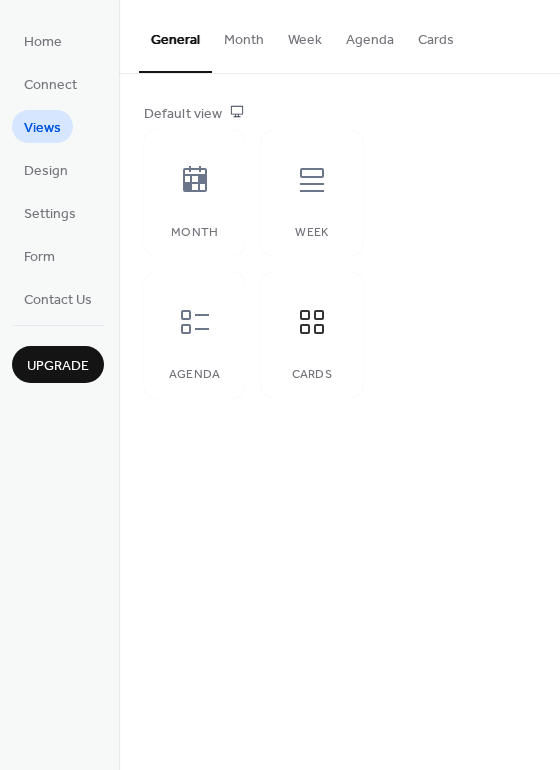 click on "Month" at bounding box center [244, 35] 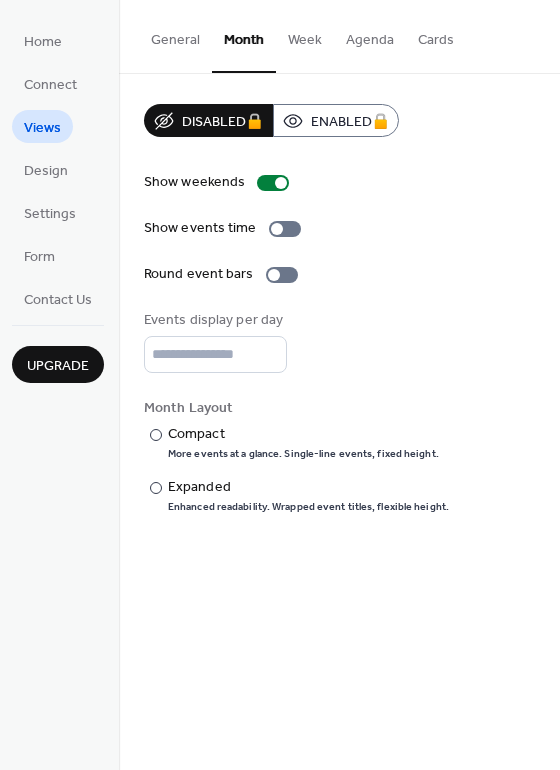 click on "Cards" at bounding box center [436, 35] 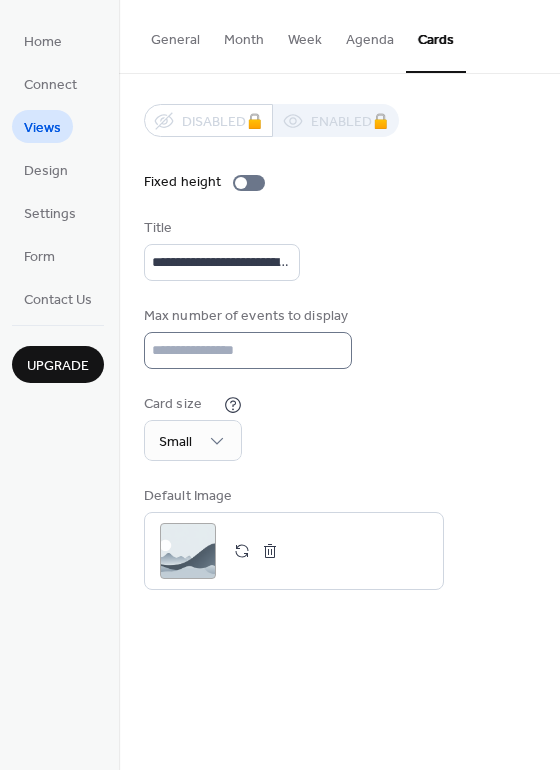 click on "*" at bounding box center [248, 350] 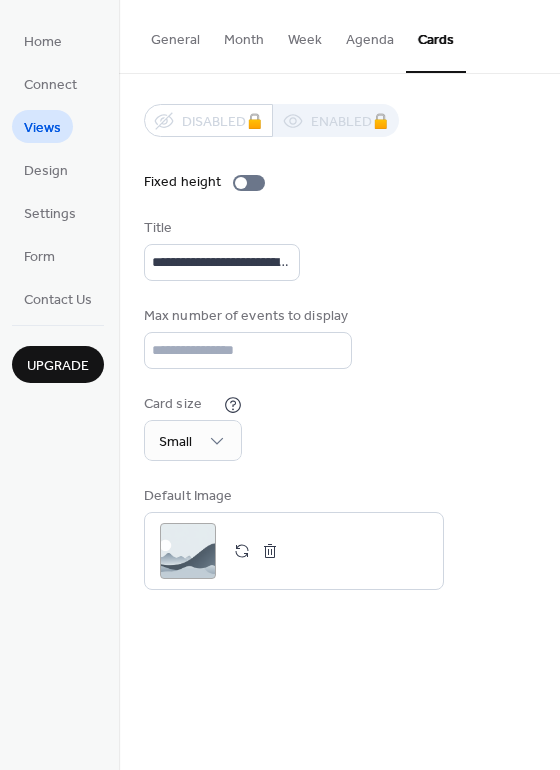 click on "General" at bounding box center [175, 35] 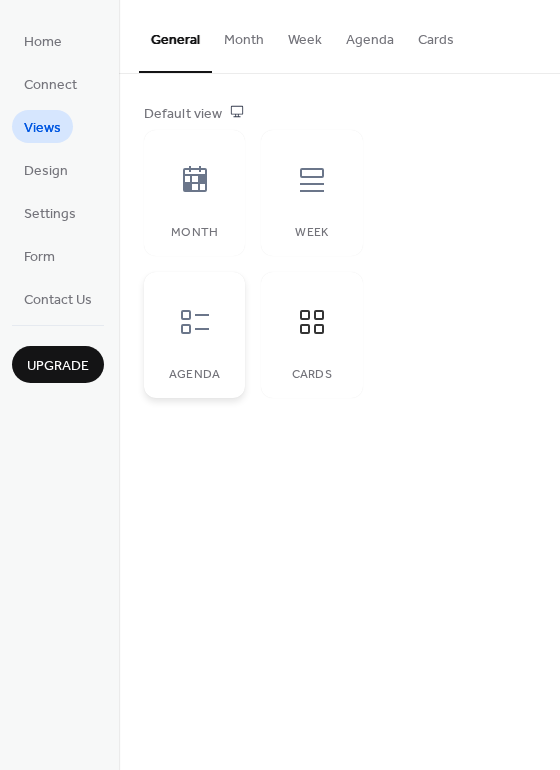 click 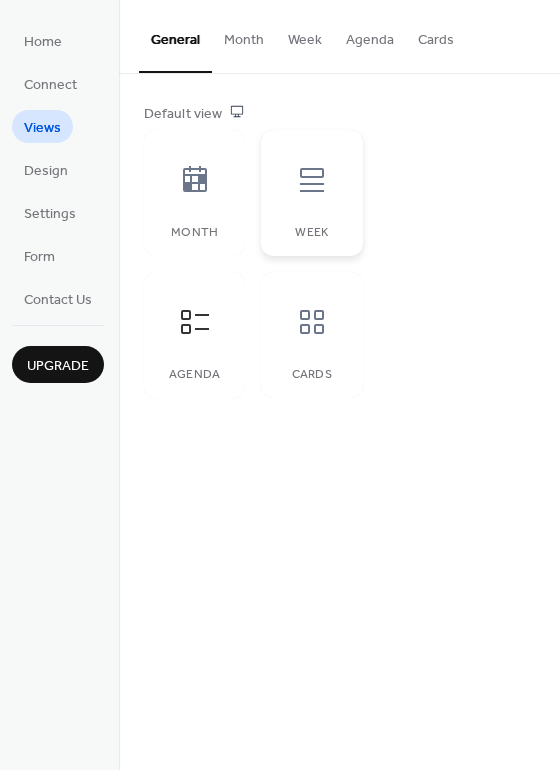 click on "Week" at bounding box center (311, 193) 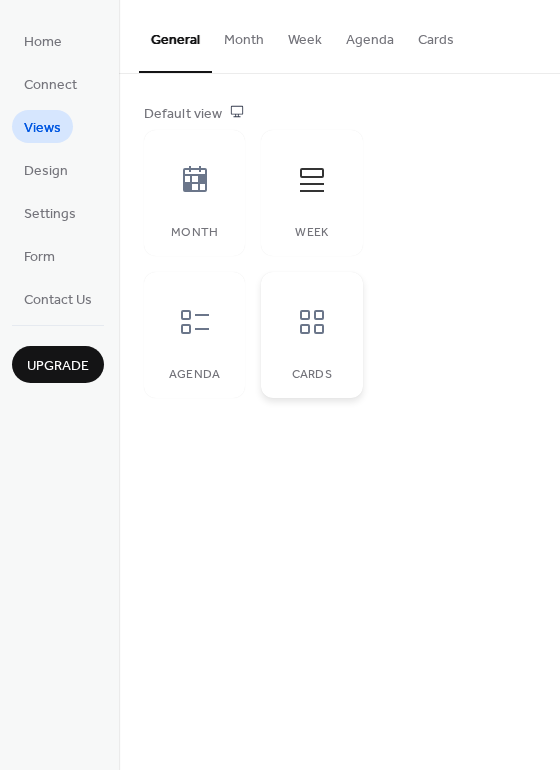 click 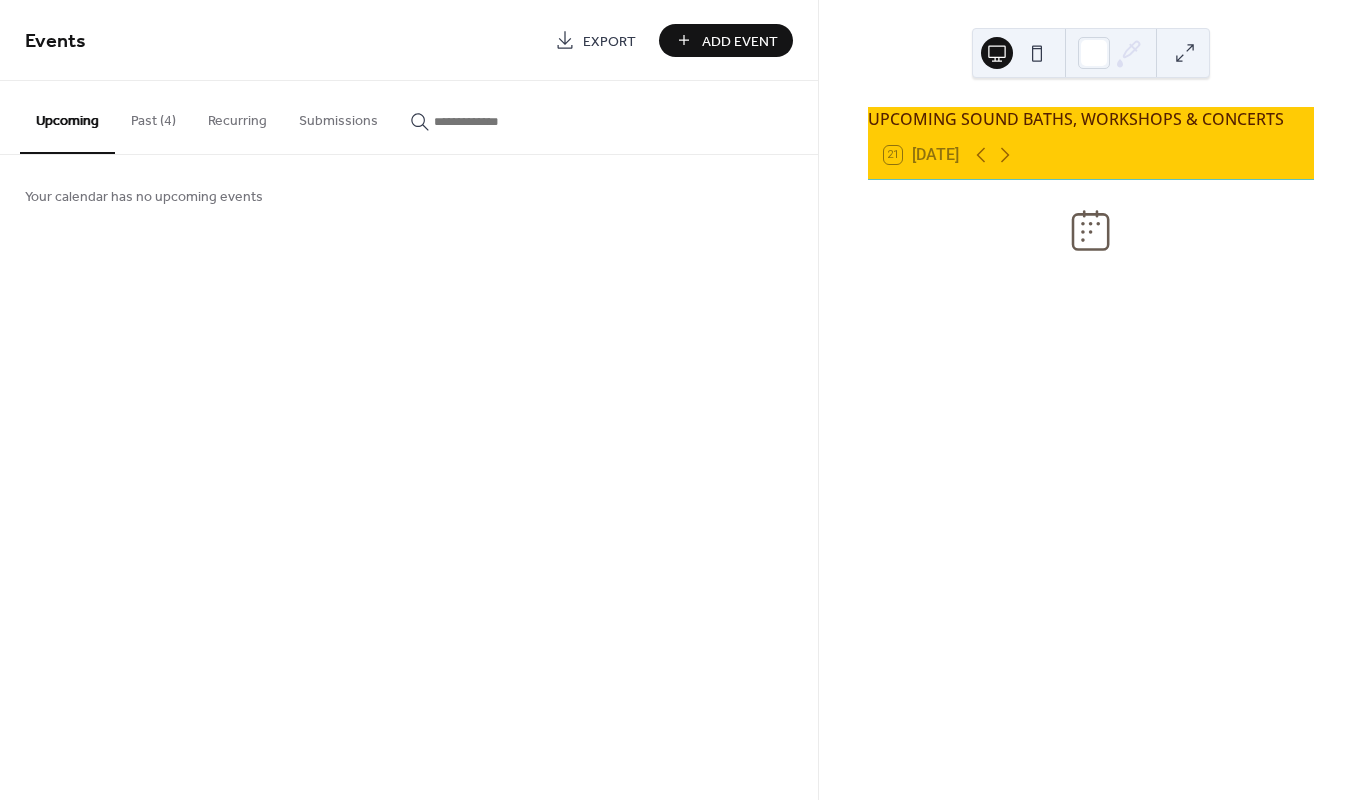 scroll, scrollTop: 0, scrollLeft: 0, axis: both 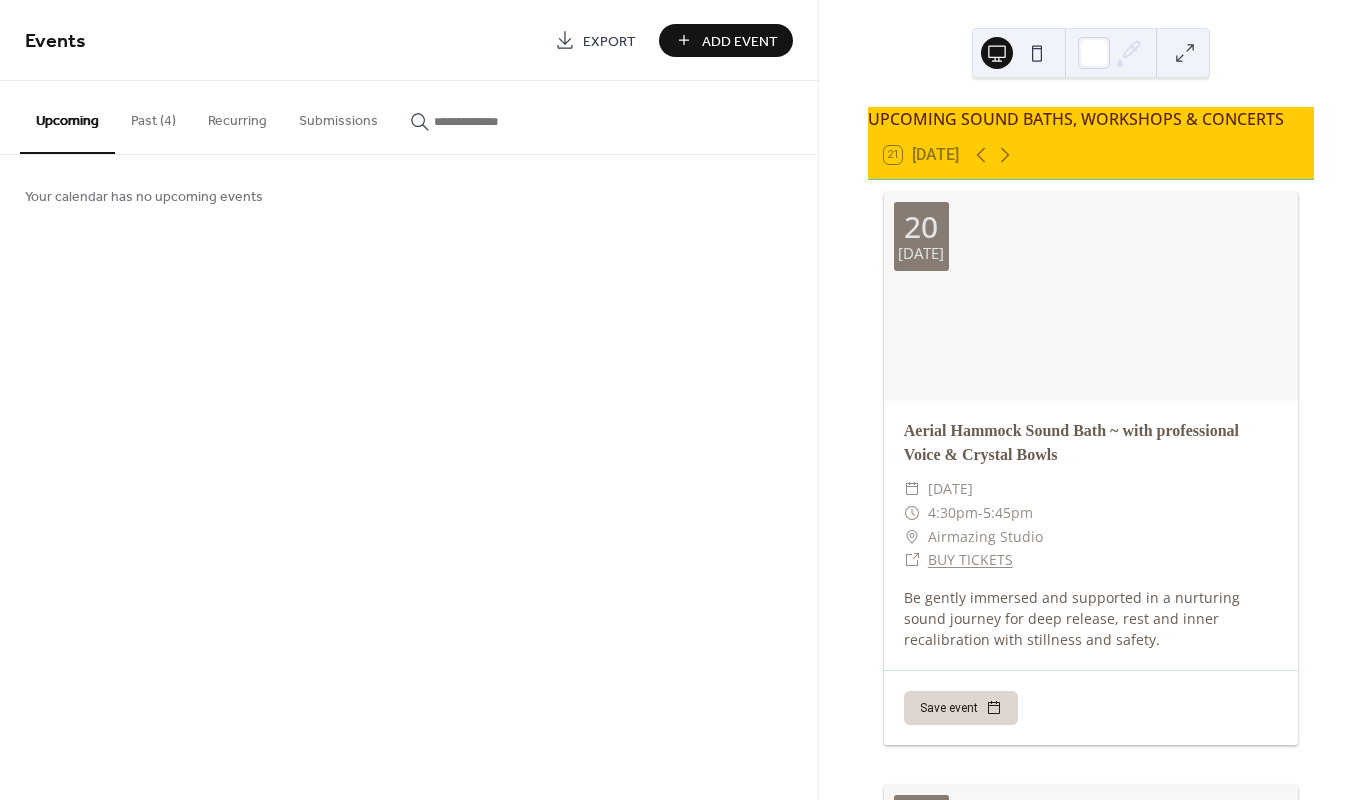 click at bounding box center (1037, 53) 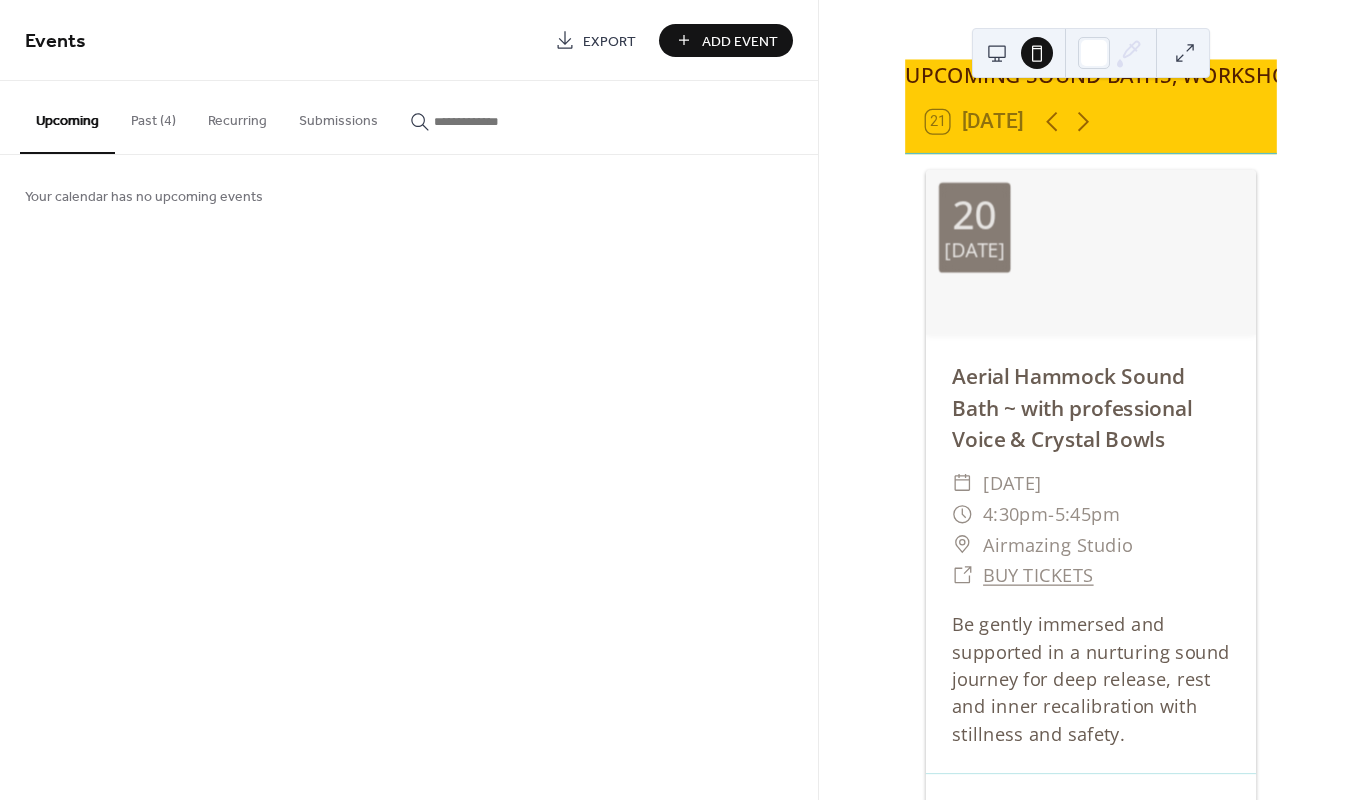 scroll, scrollTop: 0, scrollLeft: 0, axis: both 